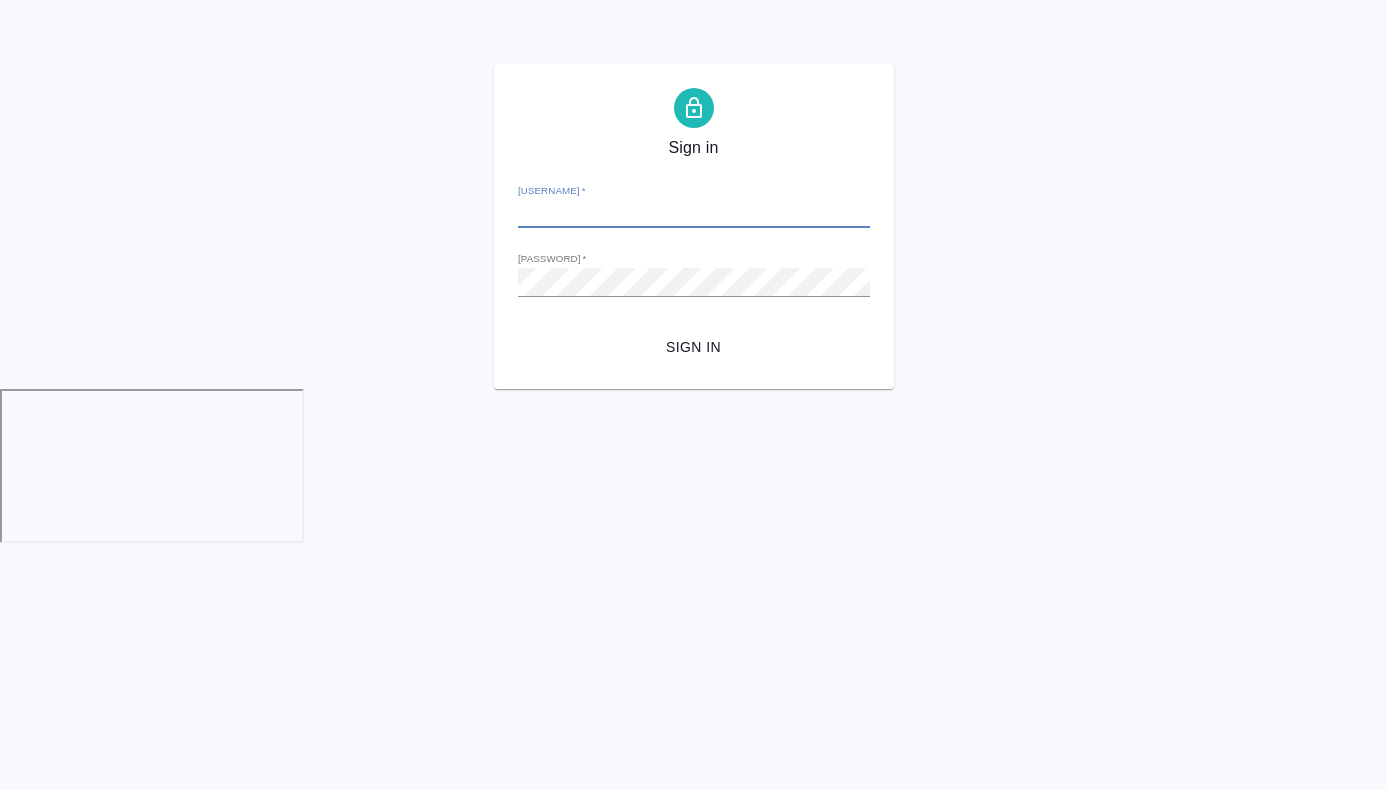 scroll, scrollTop: 0, scrollLeft: 0, axis: both 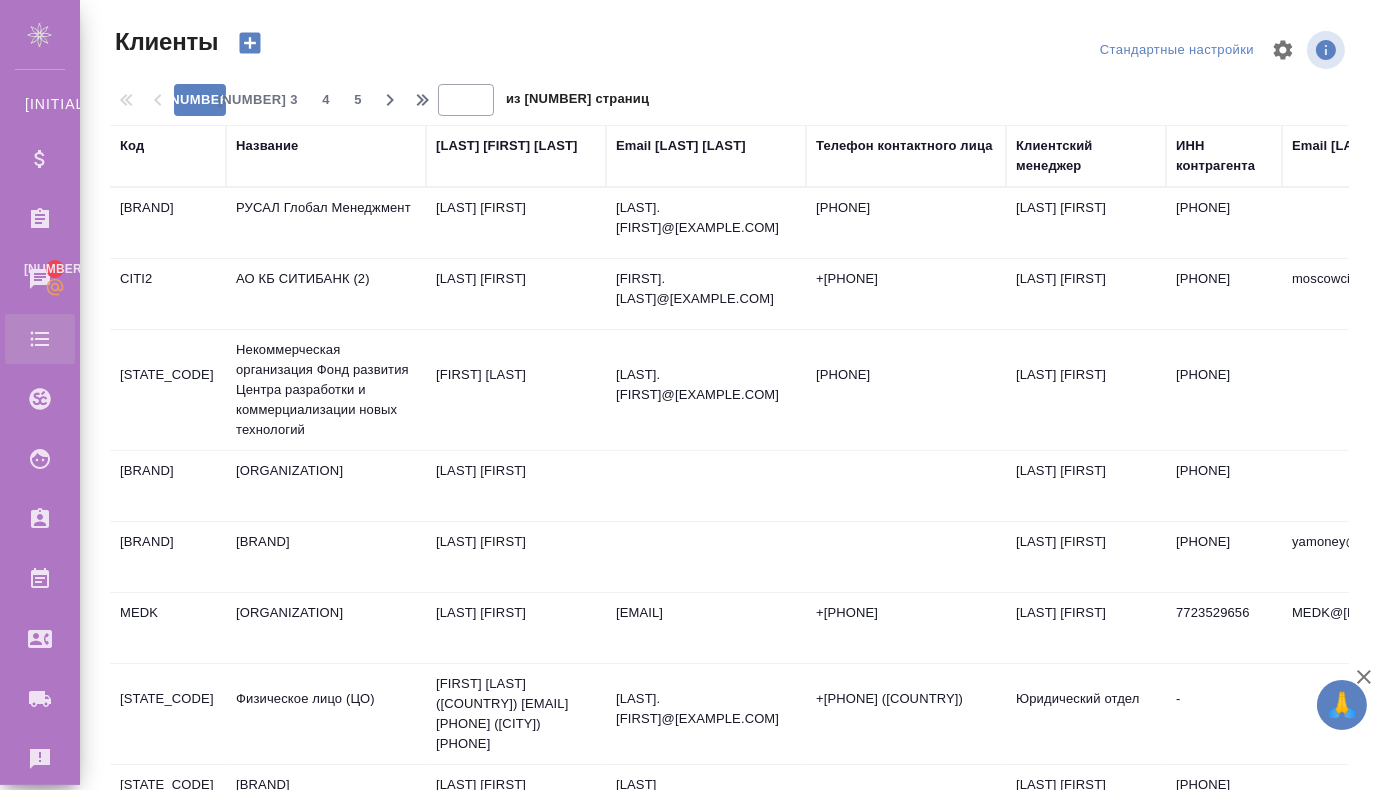 click on "Работы" at bounding box center [40, 579] 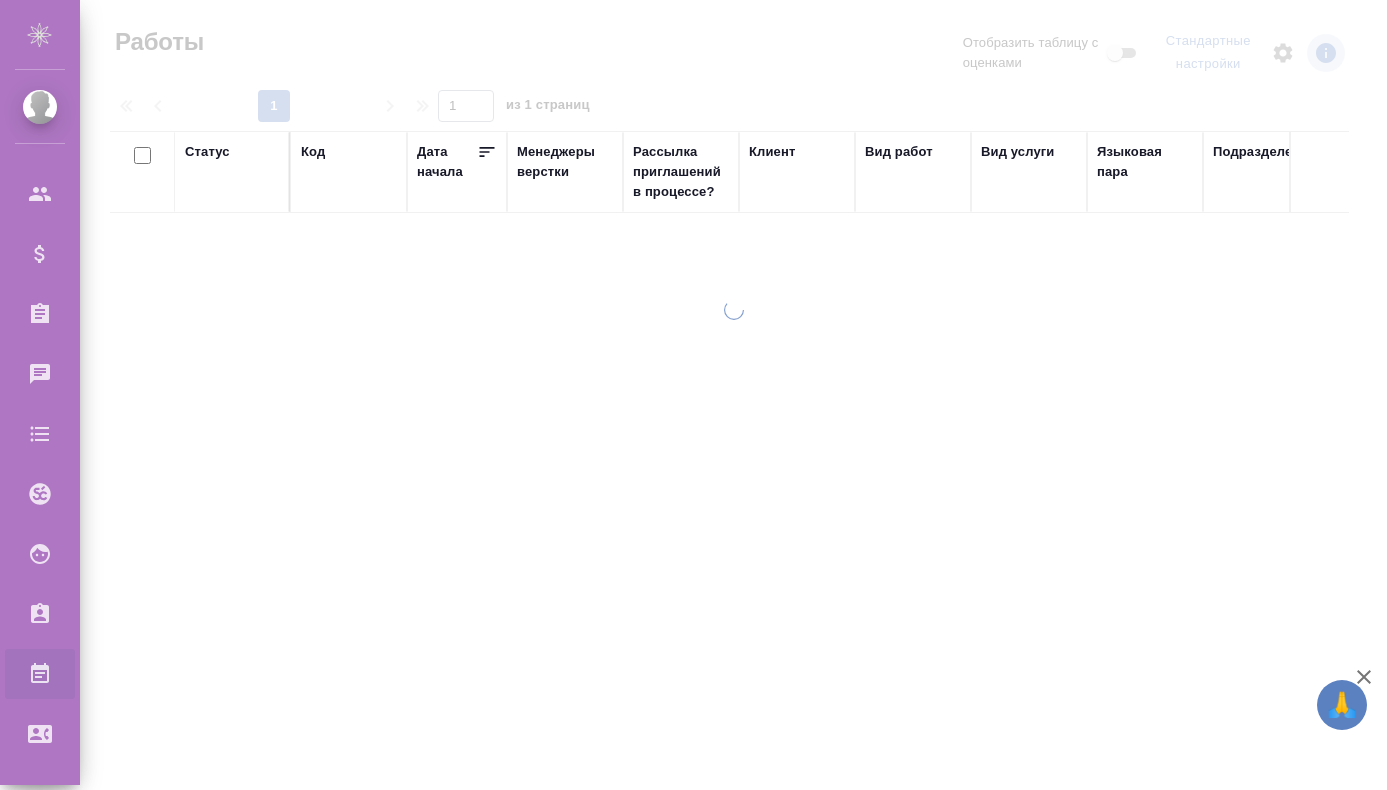 scroll, scrollTop: 0, scrollLeft: 0, axis: both 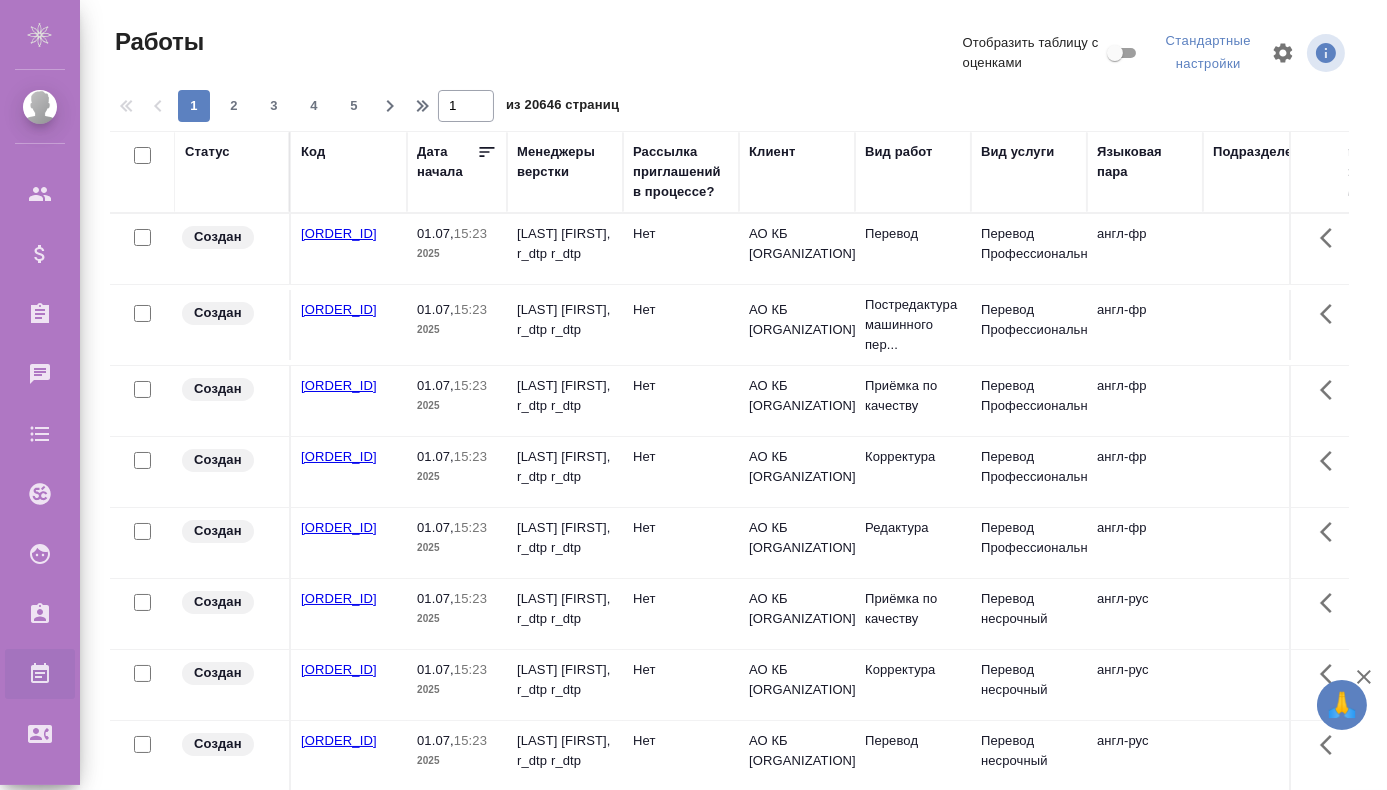 click on "15:23" at bounding box center [470, 233] 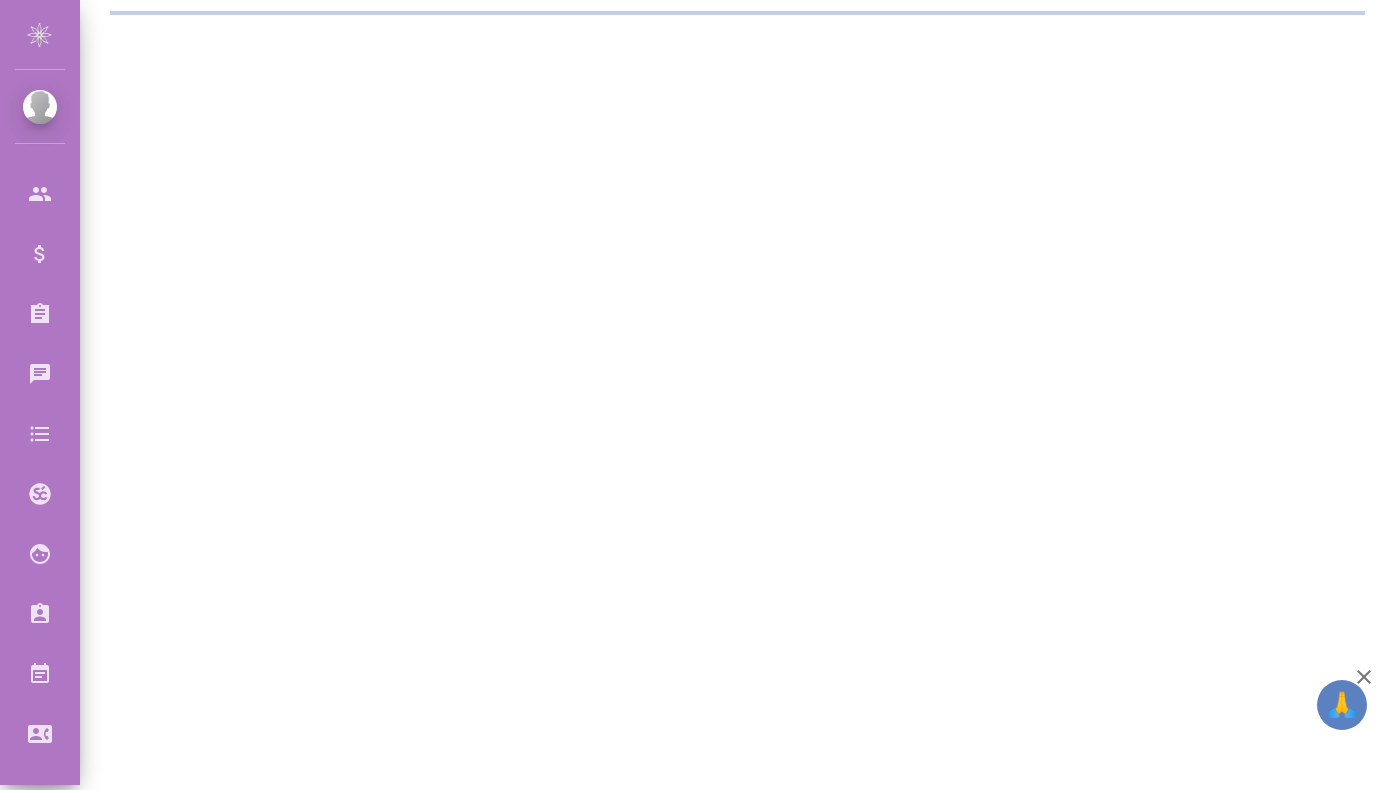 scroll, scrollTop: 0, scrollLeft: 0, axis: both 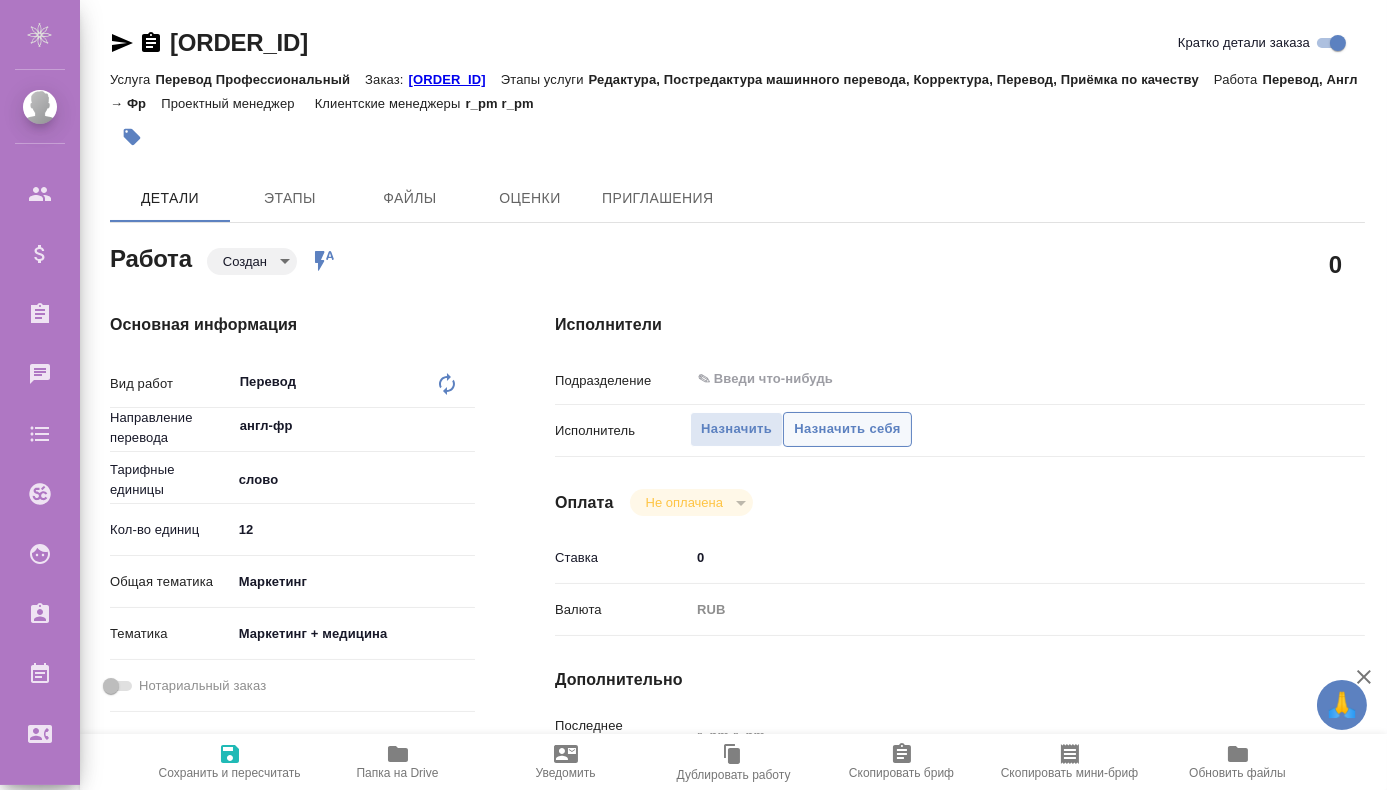click on "Назначить себя" at bounding box center [847, 429] 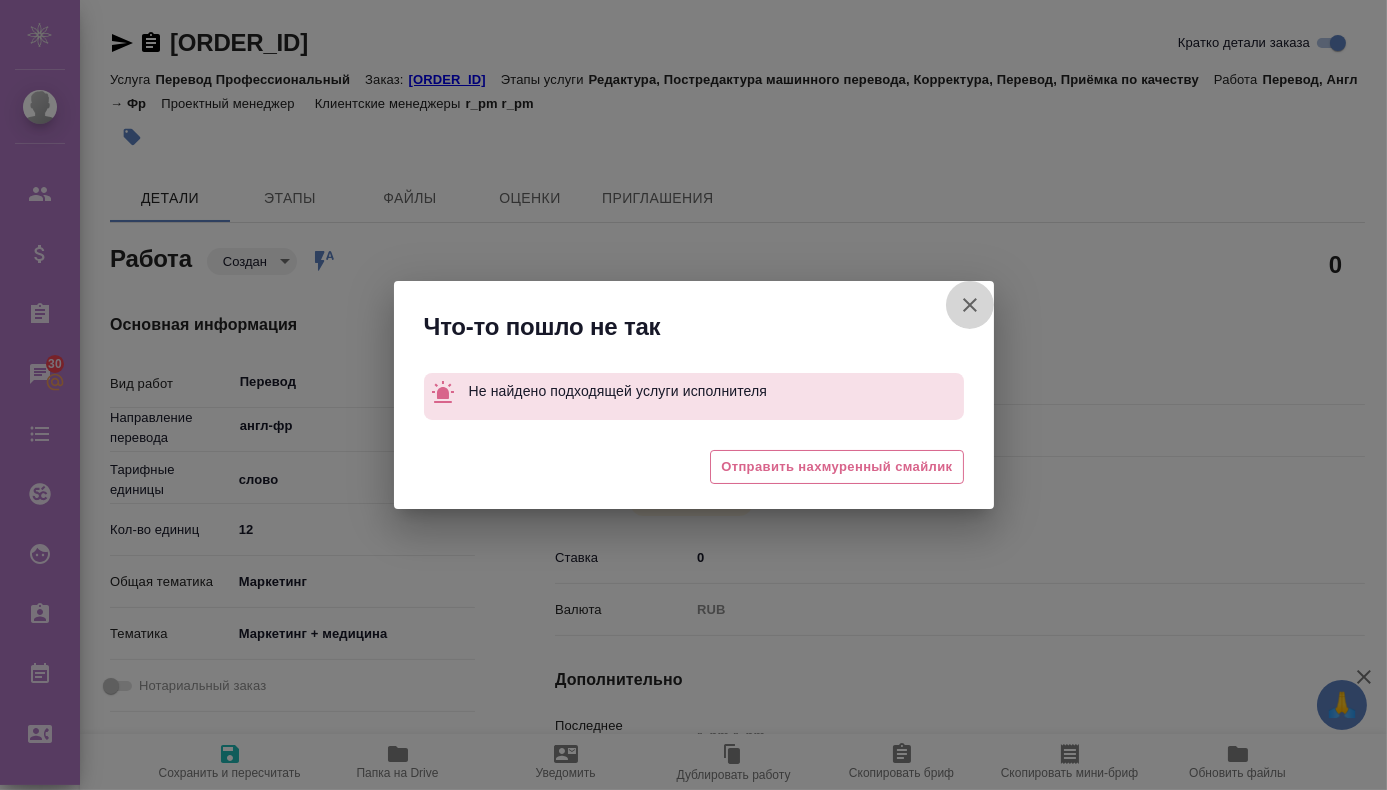 click on "Кратко детали заказа" at bounding box center [970, 305] 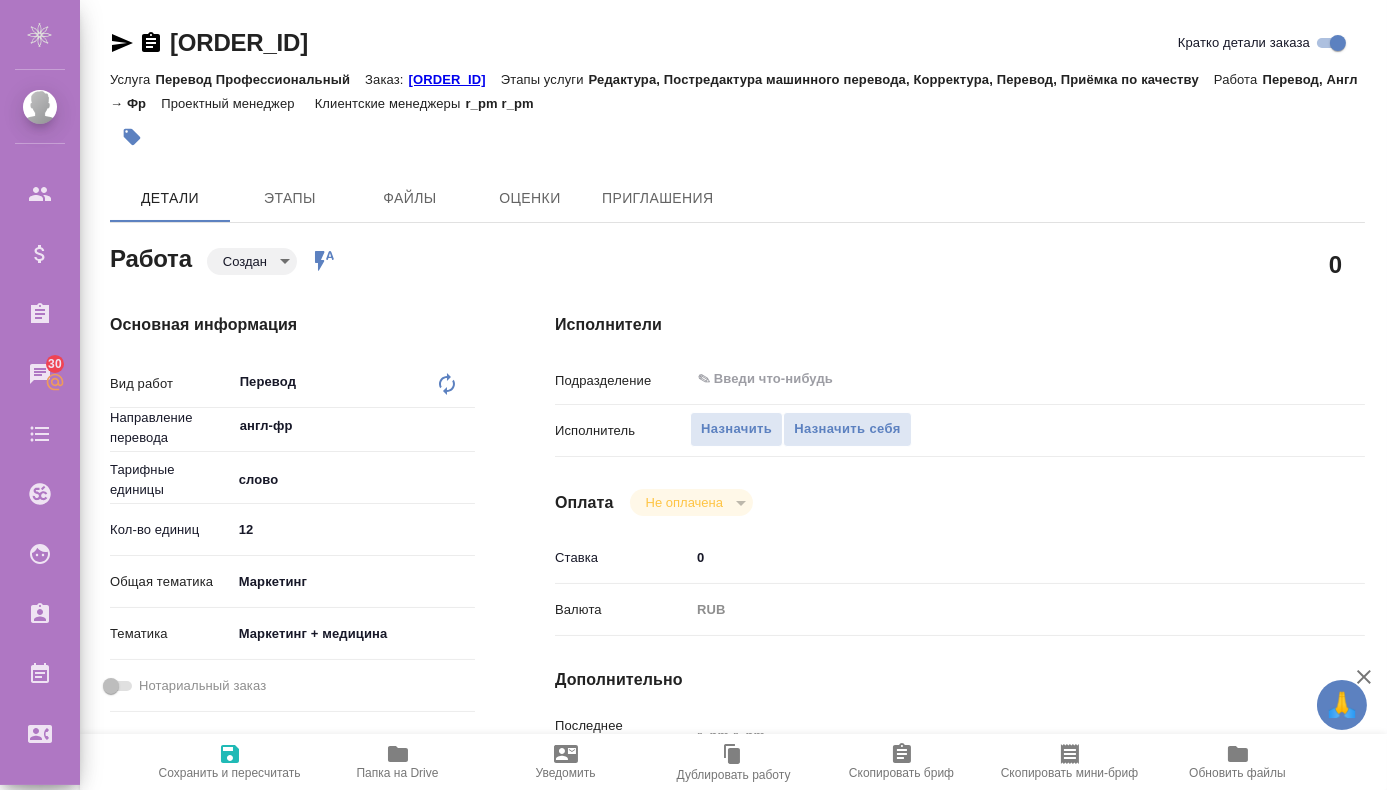 click on "Сохранить и пересчитать" at bounding box center [230, 762] 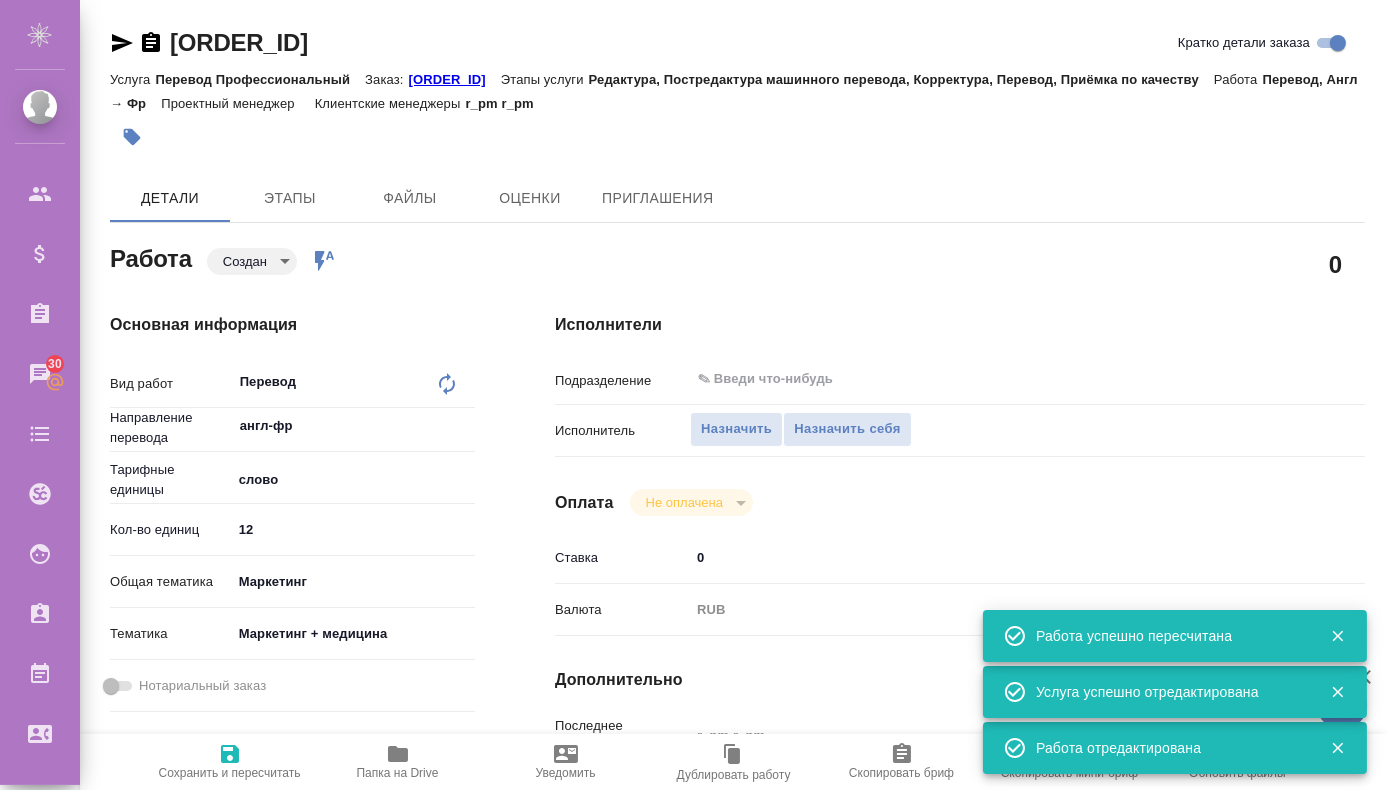 click at bounding box center (1338, 636) 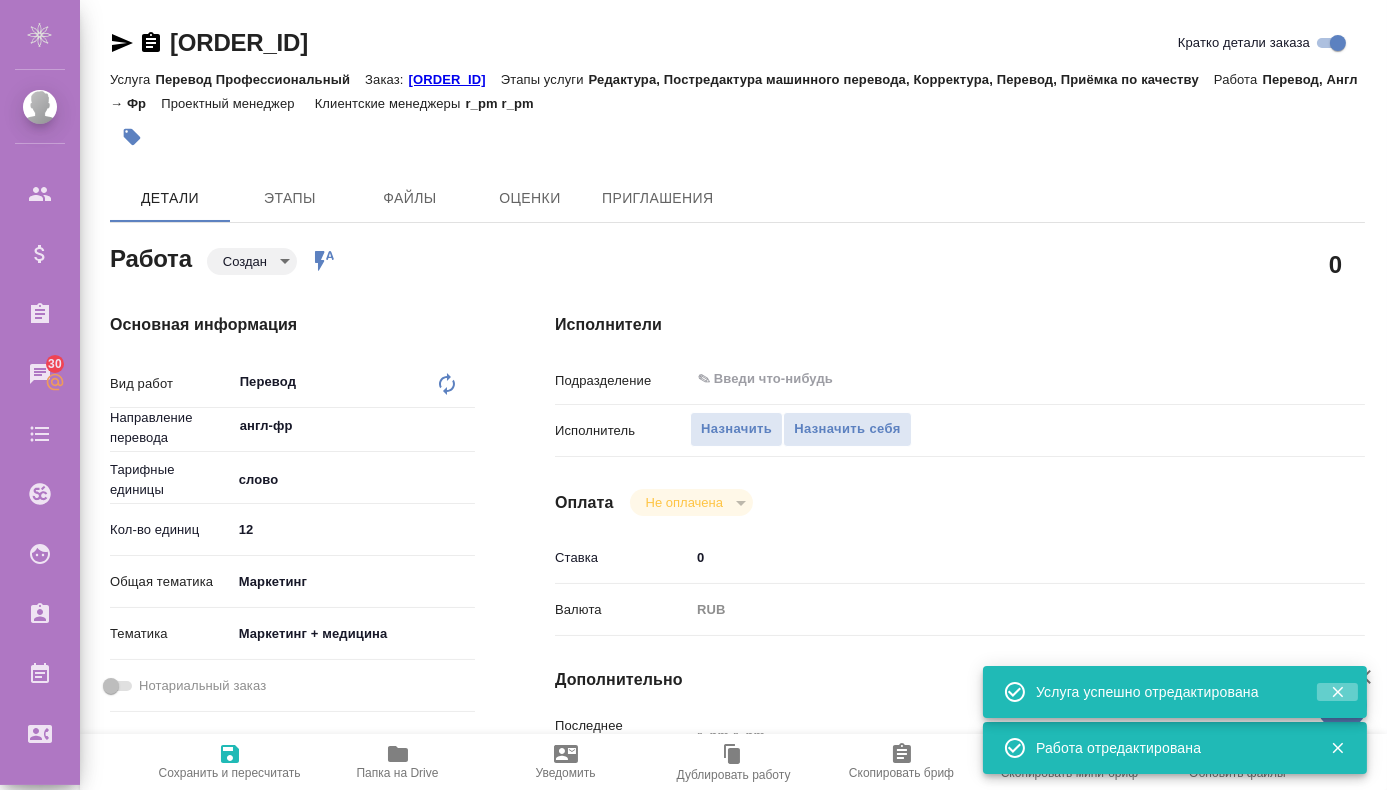 click at bounding box center [1337, 692] 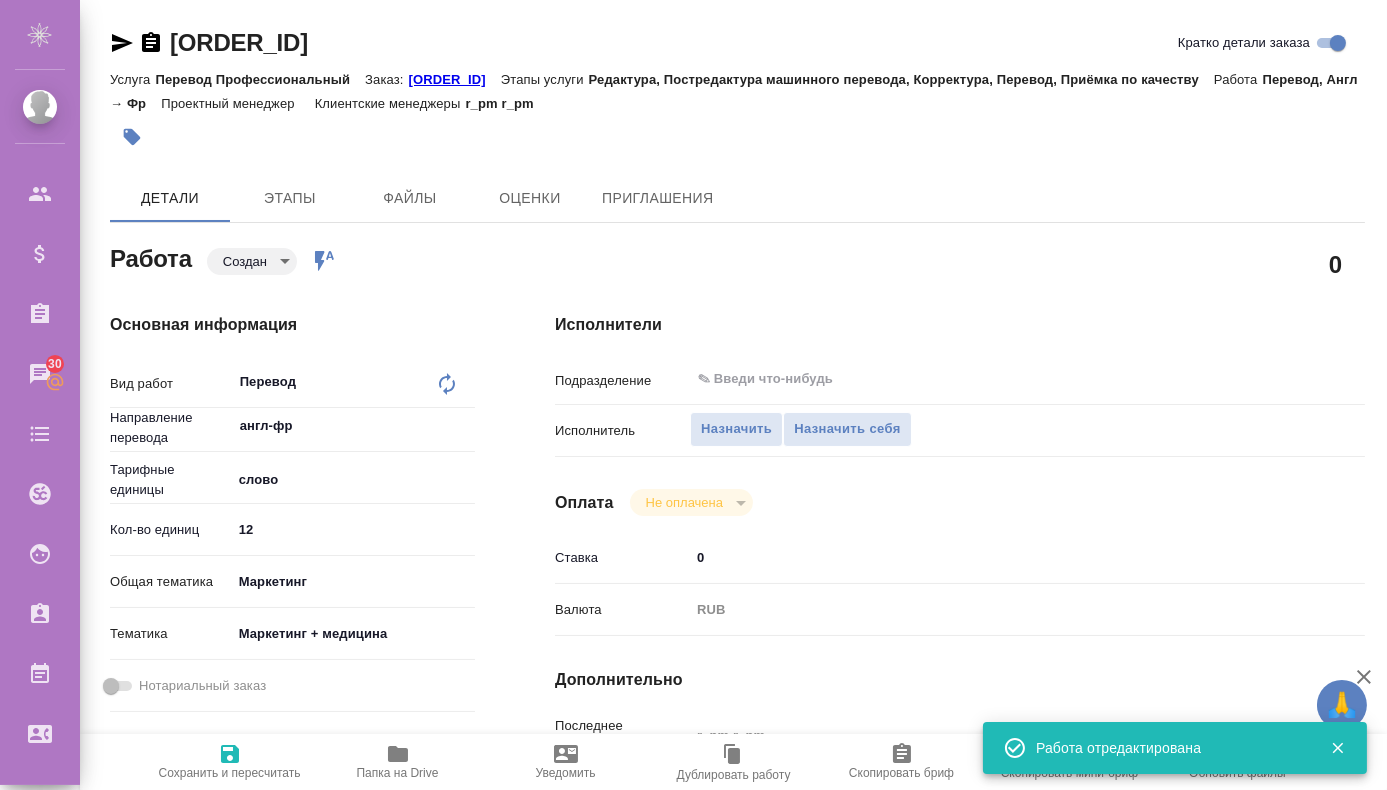 click at bounding box center (1338, 748) 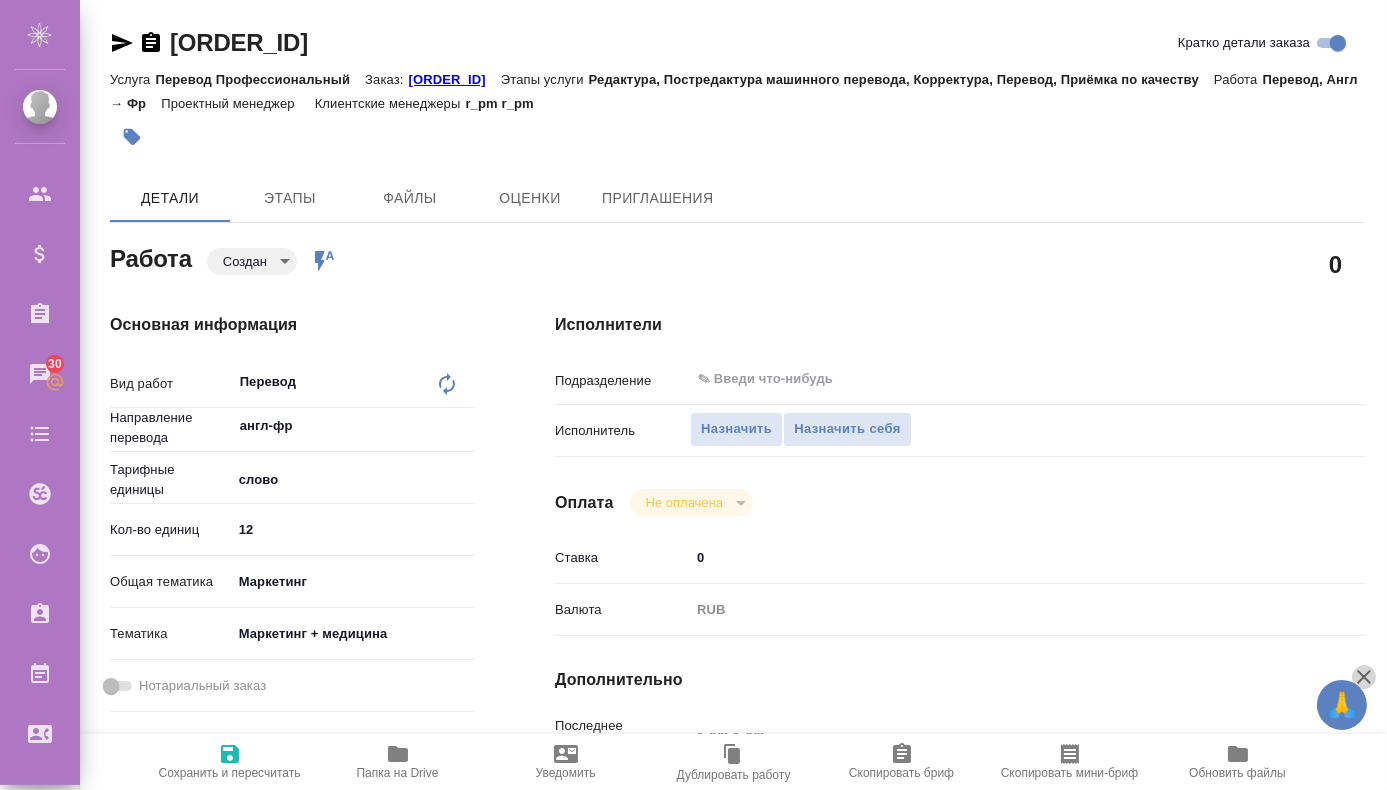 click at bounding box center (1364, 677) 